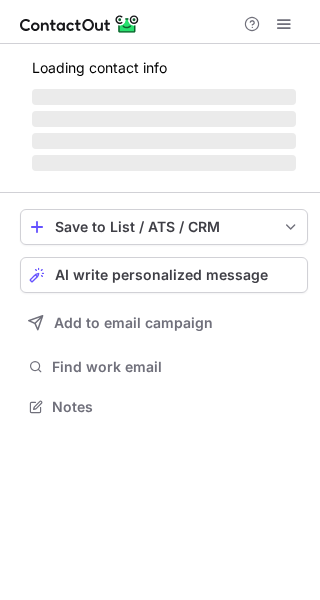 scroll, scrollTop: 0, scrollLeft: 0, axis: both 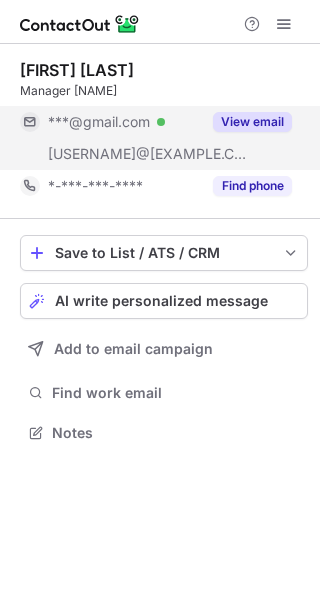 click on "View email" at bounding box center (252, 122) 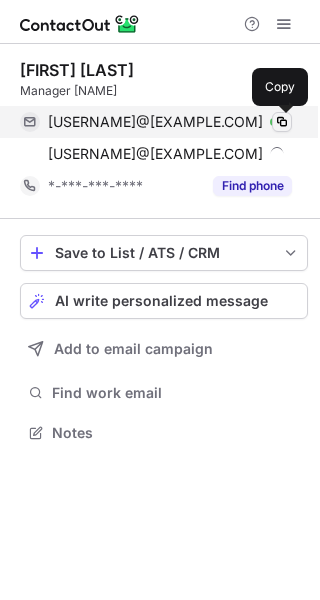 click at bounding box center (282, 122) 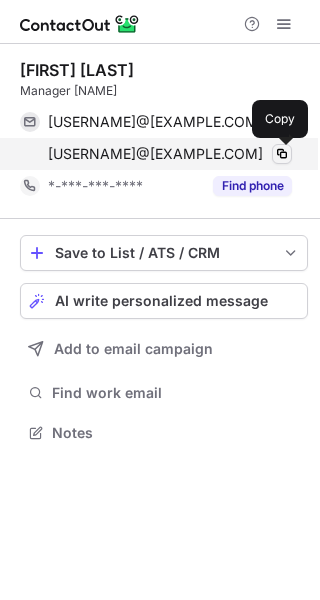 click at bounding box center (282, 154) 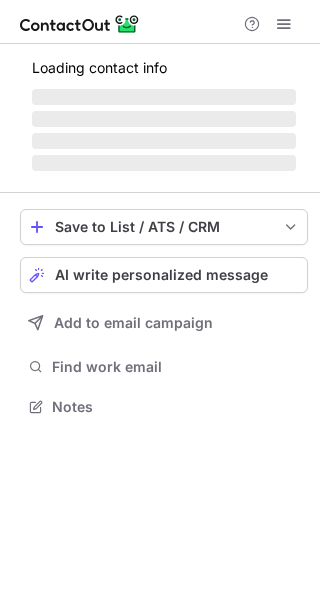 scroll, scrollTop: 0, scrollLeft: 0, axis: both 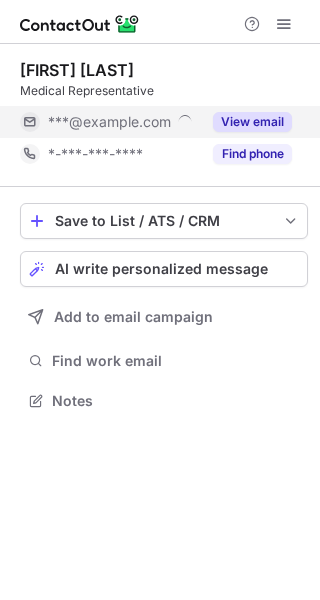 click on "View email" at bounding box center (252, 122) 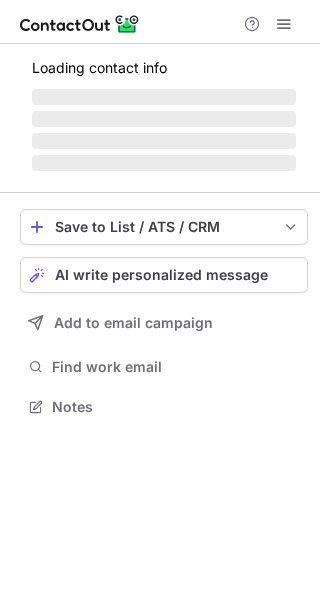 scroll, scrollTop: 0, scrollLeft: 0, axis: both 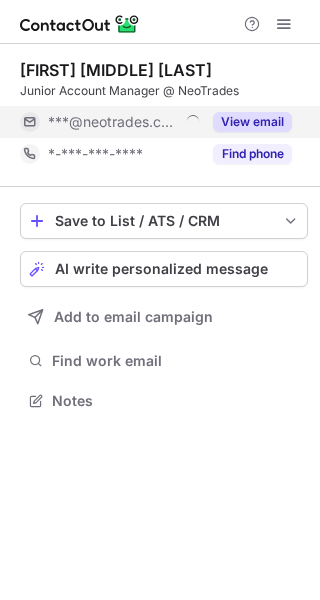 click on "View email" at bounding box center [252, 122] 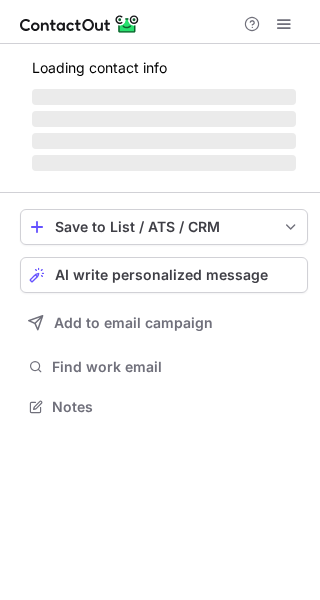 scroll, scrollTop: 0, scrollLeft: 0, axis: both 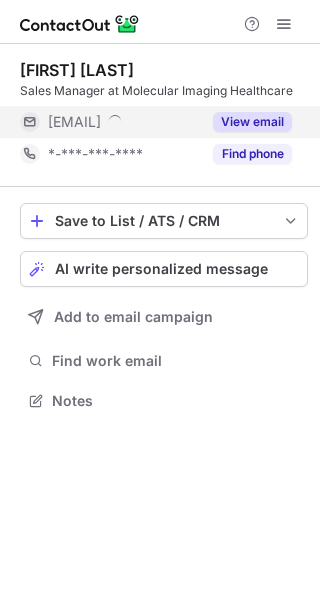 click on "View email" at bounding box center [252, 122] 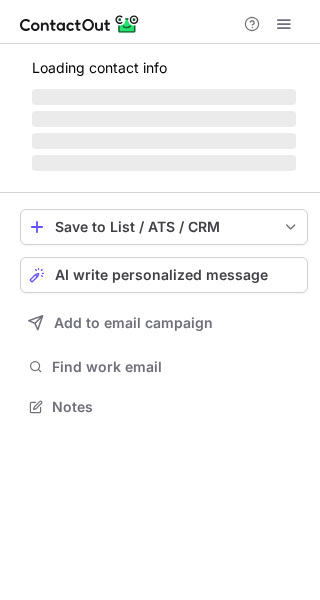 scroll, scrollTop: 0, scrollLeft: 0, axis: both 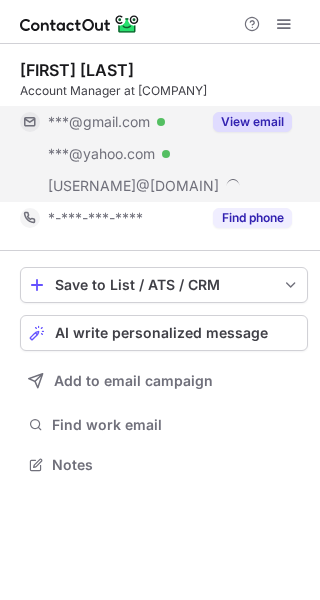 click on "View email" at bounding box center [252, 122] 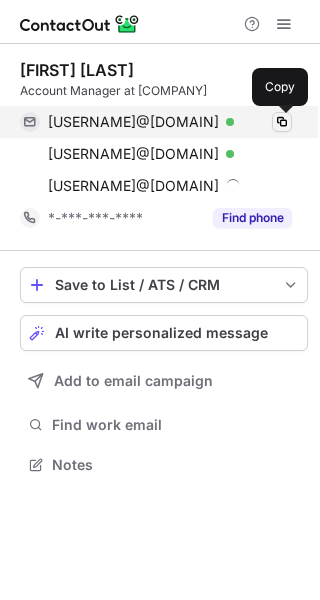 click at bounding box center (282, 122) 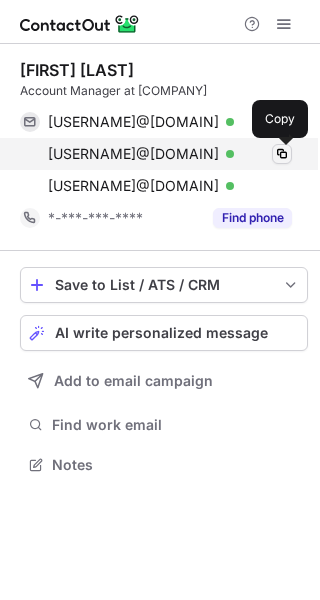 click at bounding box center (282, 154) 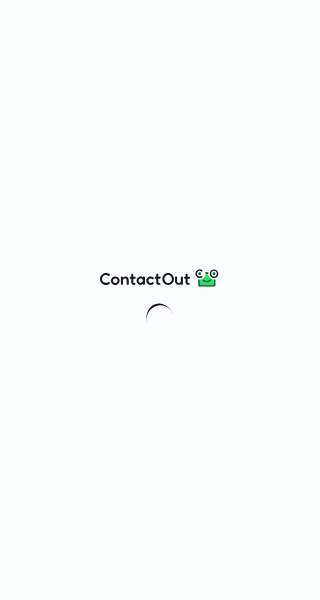 scroll, scrollTop: 0, scrollLeft: 0, axis: both 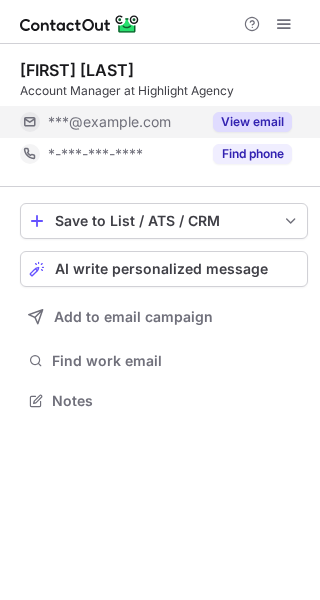 click on "View email" at bounding box center [252, 122] 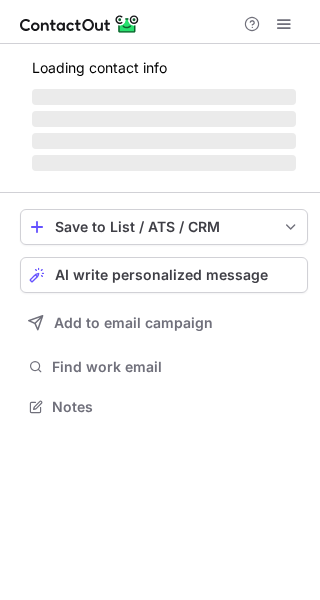 scroll, scrollTop: 0, scrollLeft: 0, axis: both 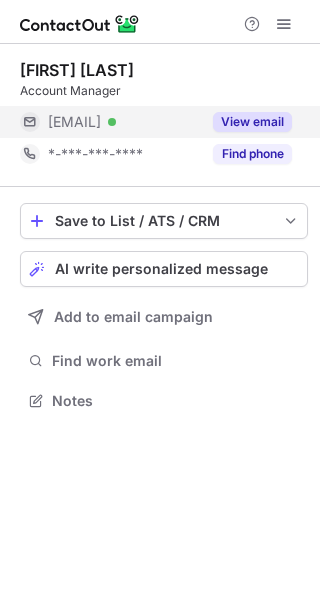 click on "View email" at bounding box center (252, 122) 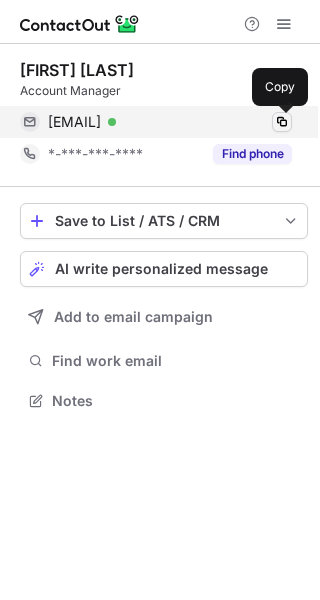 click at bounding box center [282, 122] 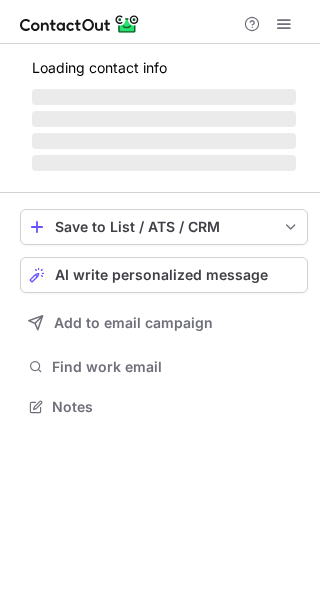 scroll, scrollTop: 0, scrollLeft: 0, axis: both 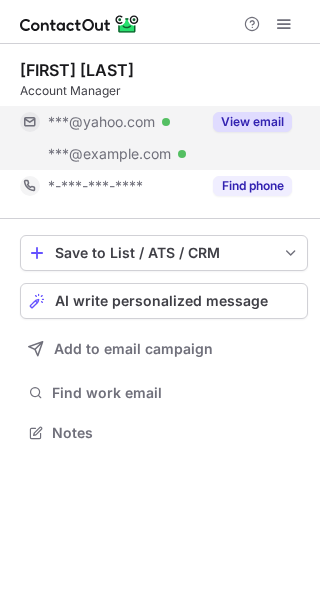 click on "View email" at bounding box center [252, 122] 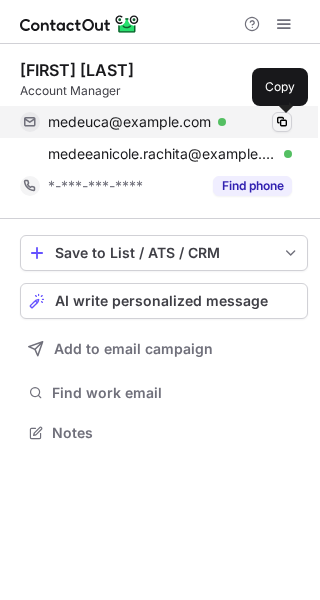 click at bounding box center (282, 122) 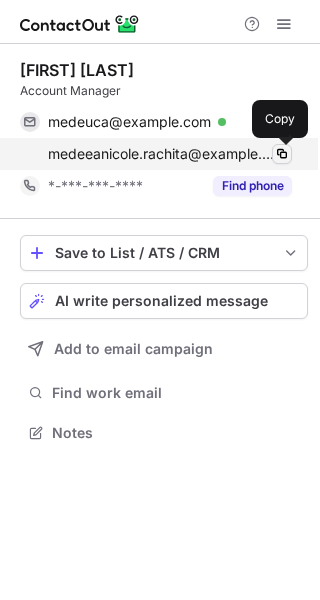 click at bounding box center [282, 154] 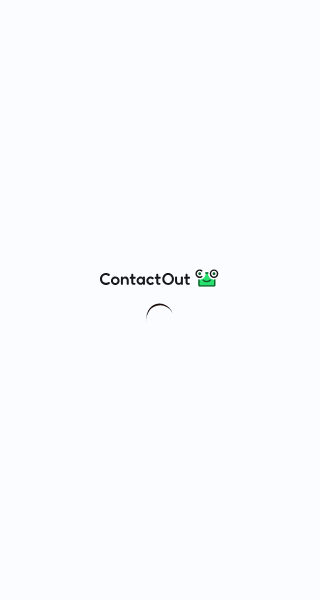 scroll, scrollTop: 0, scrollLeft: 0, axis: both 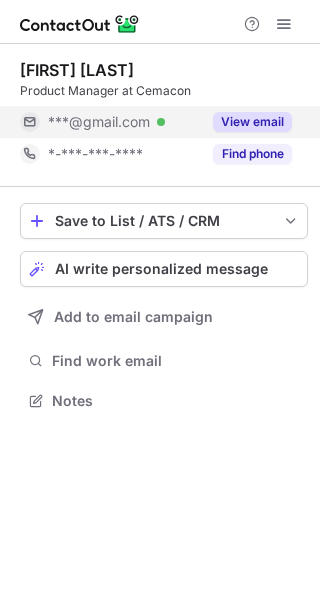 click on "View email" at bounding box center (252, 122) 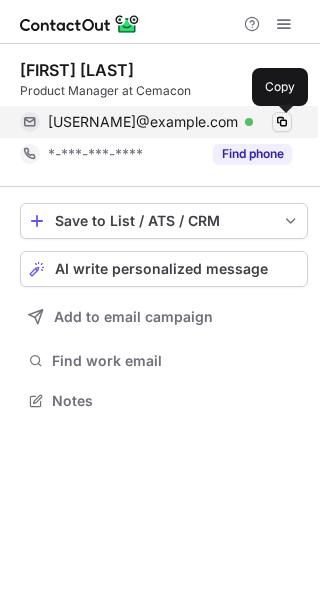 click at bounding box center (282, 122) 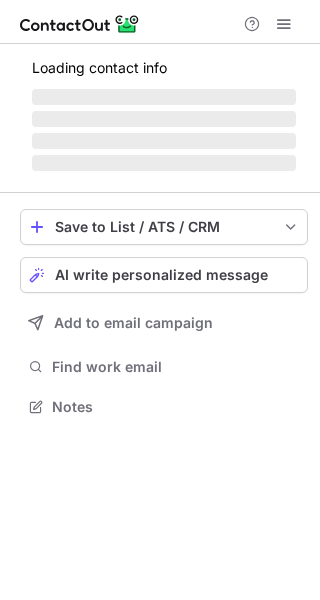 scroll, scrollTop: 0, scrollLeft: 0, axis: both 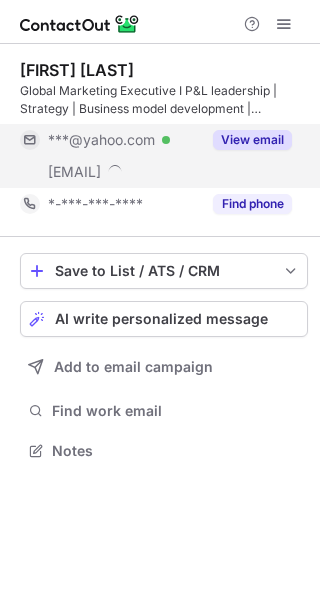 click on "View email" at bounding box center (246, 140) 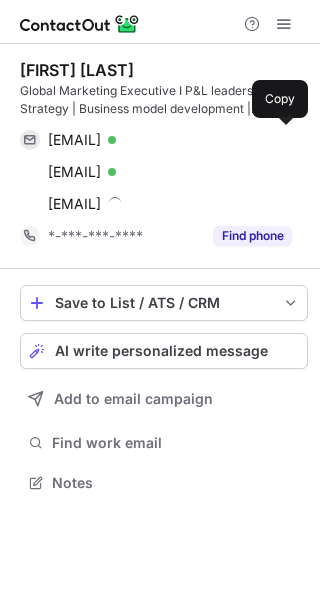 scroll, scrollTop: 10, scrollLeft: 10, axis: both 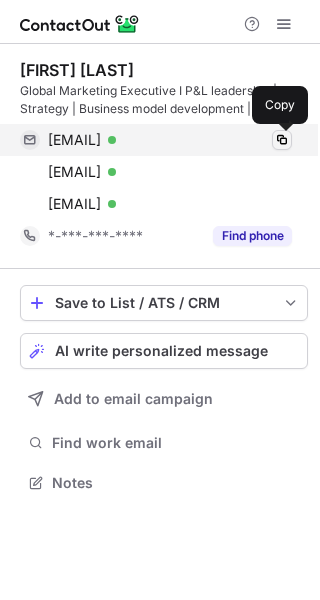click at bounding box center [282, 140] 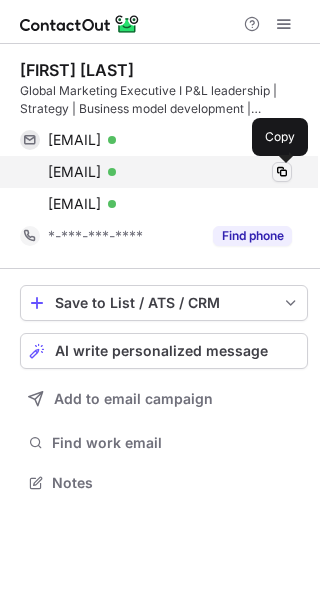 click at bounding box center (282, 172) 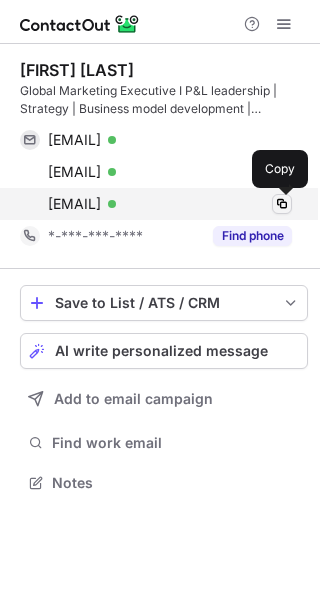 click at bounding box center [282, 204] 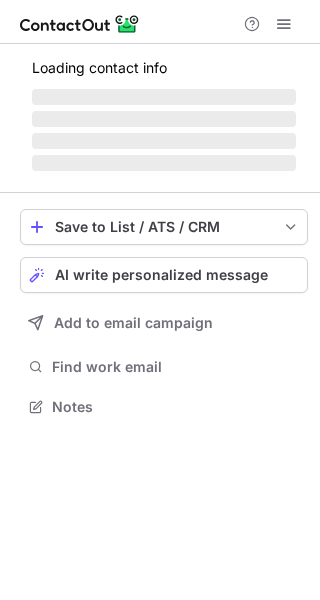 scroll, scrollTop: 0, scrollLeft: 0, axis: both 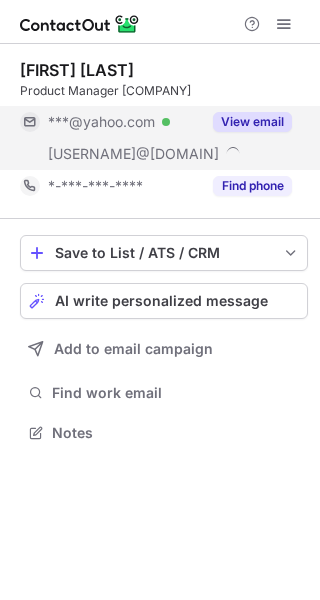 click on "View email" at bounding box center (252, 122) 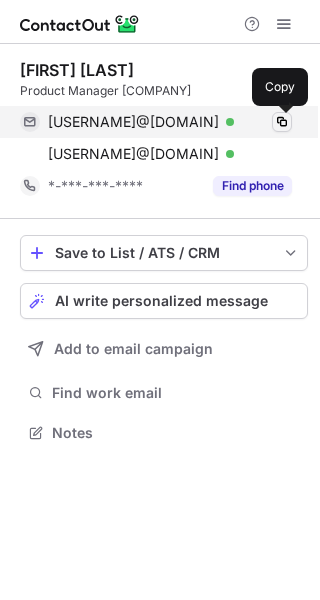 click at bounding box center [282, 122] 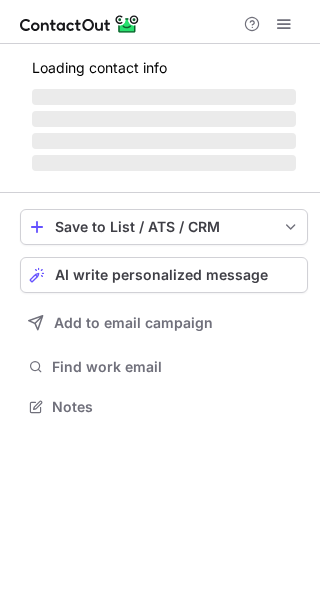 scroll, scrollTop: 0, scrollLeft: 0, axis: both 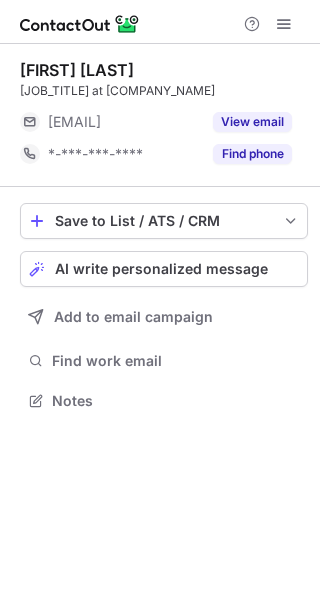 click on "Save to List / ATS / CRM List Select Lever Connect Greenhouse Connect Salesforce Connect Hubspot Connect Bullhorn Connect Zapier (100+ Applications) Connect Request a new integration AI write personalized message Add to email campaign Find work email Notes" at bounding box center (164, 309) 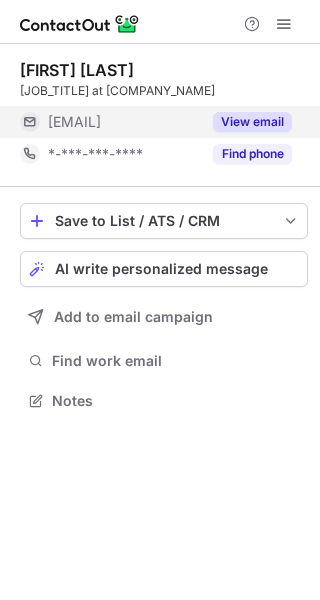 click on "View email" at bounding box center (252, 122) 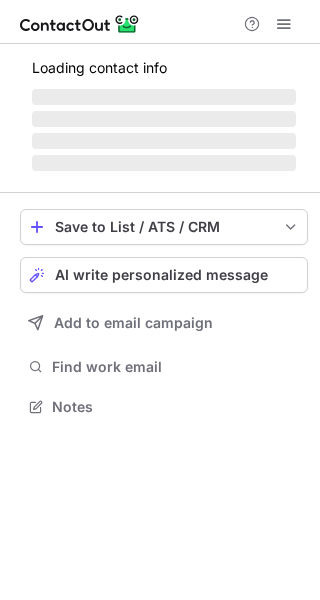 scroll, scrollTop: 0, scrollLeft: 0, axis: both 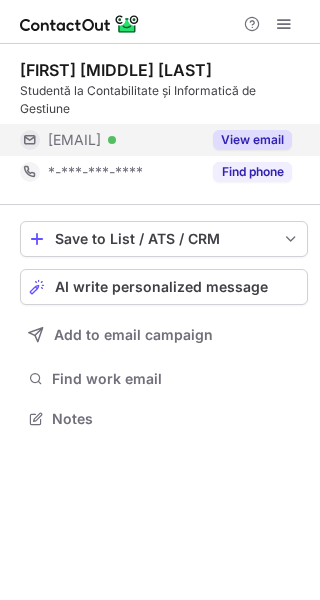 click on "View email" at bounding box center [252, 140] 